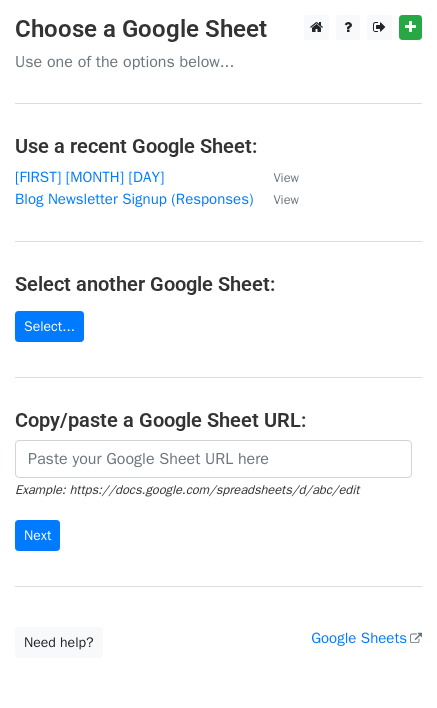 scroll, scrollTop: 0, scrollLeft: 0, axis: both 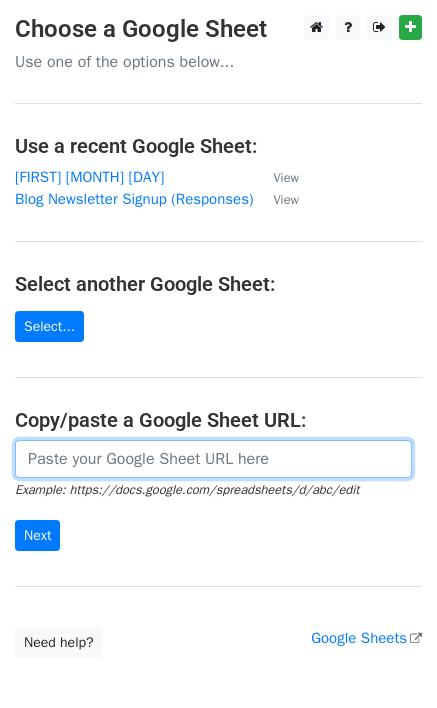 click at bounding box center [213, 459] 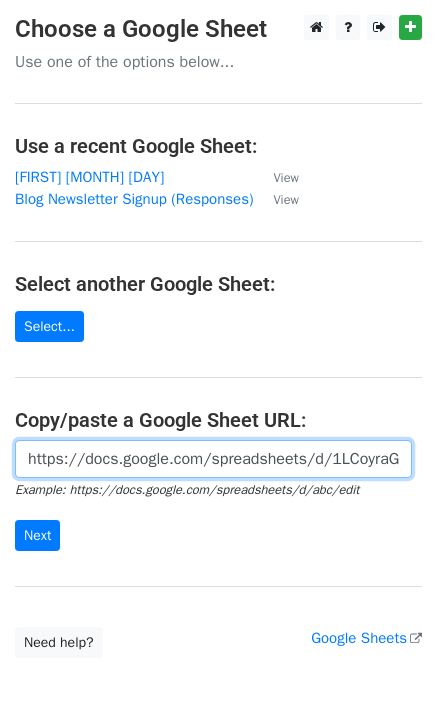 scroll, scrollTop: 0, scrollLeft: 418, axis: horizontal 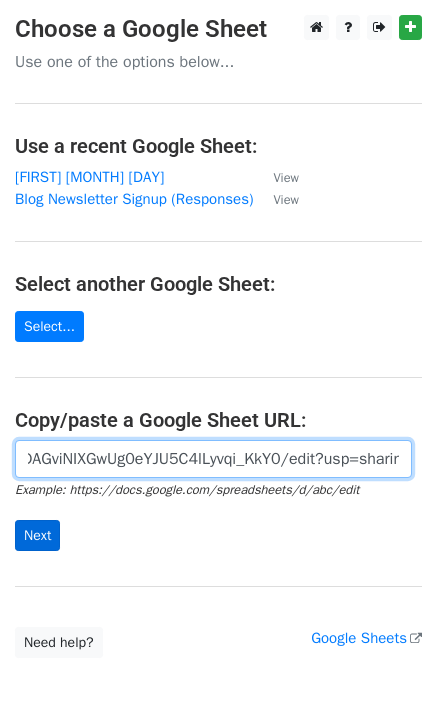 type on "https://docs.google.com/spreadsheets/d/1LCoyraGFz6sTDAGviNIXGwUg0eYJU5C4lLyvqi_KkY0/edit?usp=sharing" 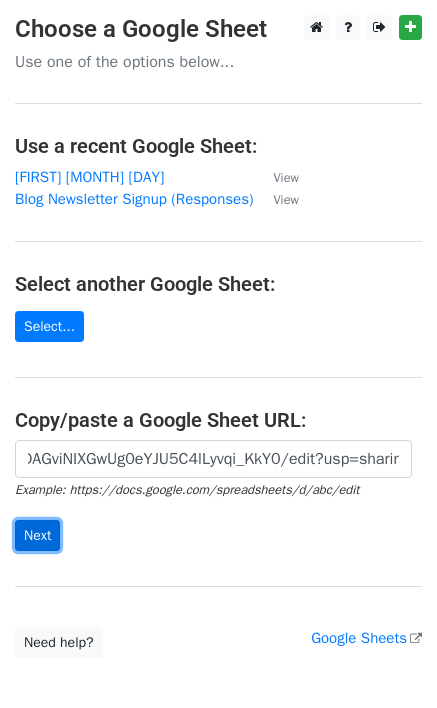 click on "Next" at bounding box center (37, 535) 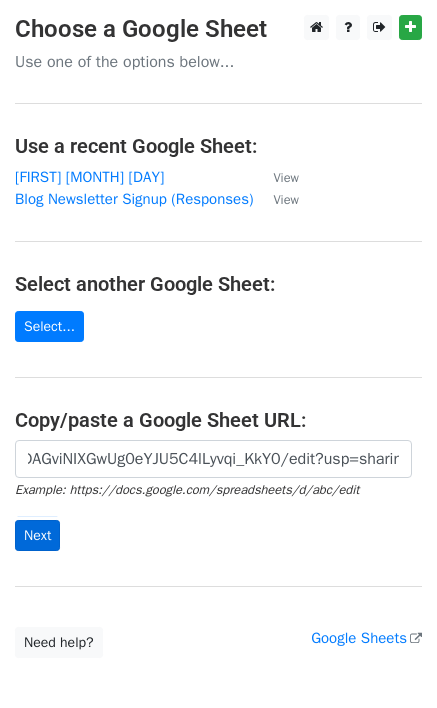 scroll, scrollTop: 0, scrollLeft: 0, axis: both 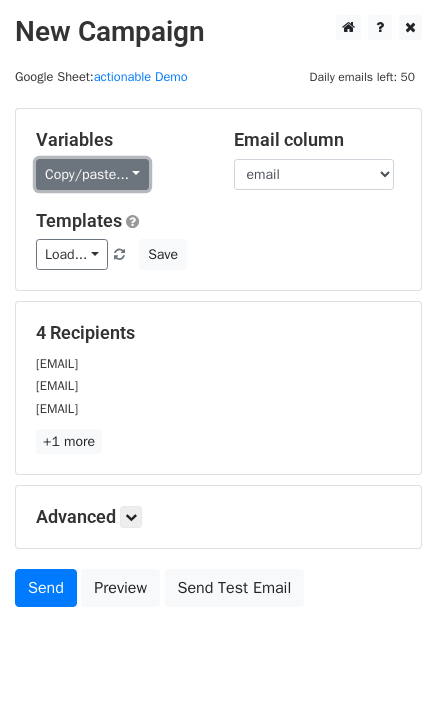 click on "Copy/paste..." at bounding box center (92, 174) 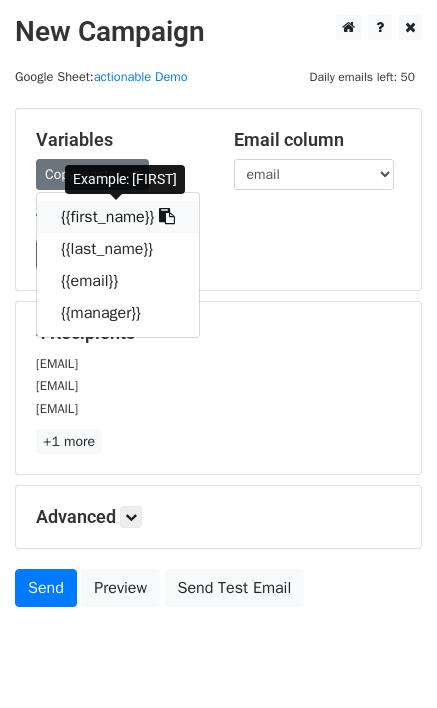 click on "{{first_name}}" at bounding box center [118, 217] 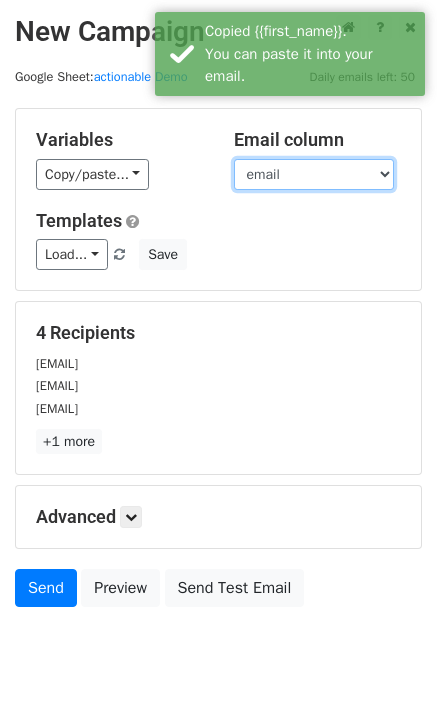 click on "first_name
last_name
email
manager" at bounding box center (314, 174) 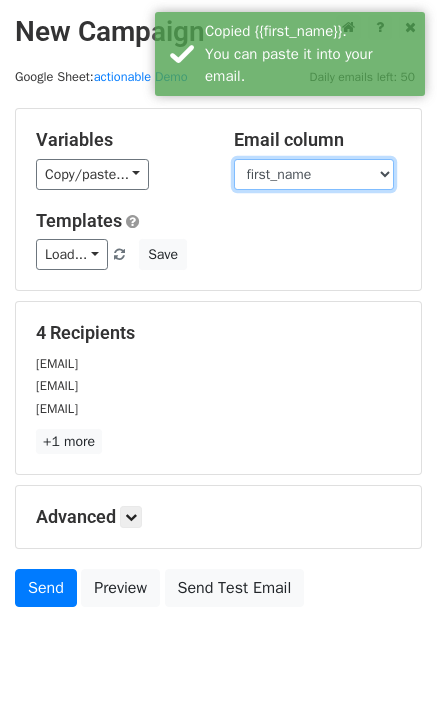 click on "first_name
last_name
email
manager" at bounding box center (314, 174) 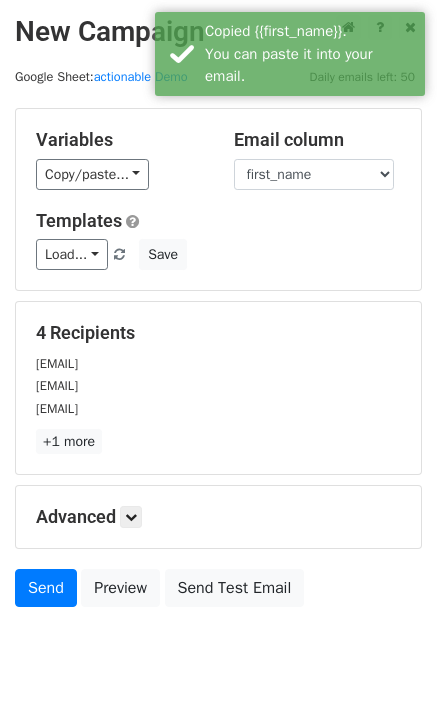 click on "Variables
Copy/paste...
{{first_name}}
{{last_name}}
{{email}}
{{manager}}
Email column
first_name
last_name
email
manager
Templates
Load...
No templates saved
Save" at bounding box center [218, 199] 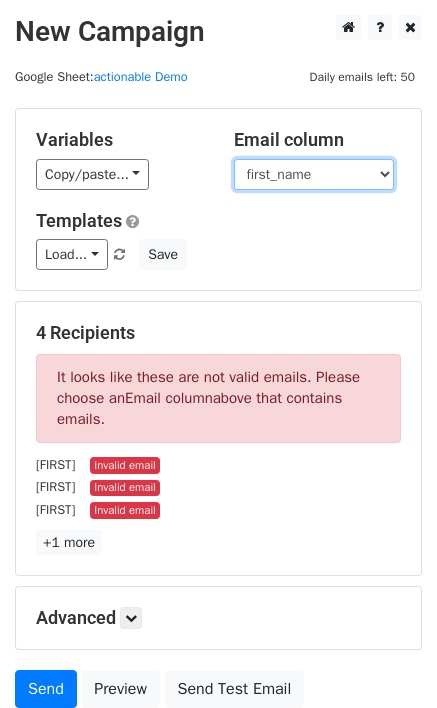 click on "first_name
last_name
email
manager" at bounding box center [314, 174] 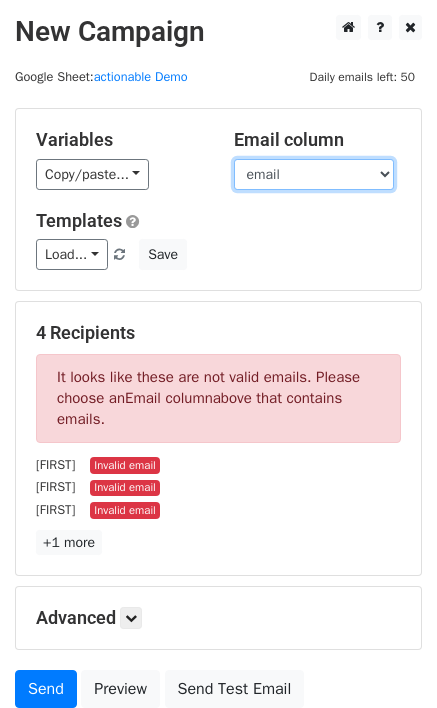 click on "first_name
last_name
email
manager" at bounding box center (314, 174) 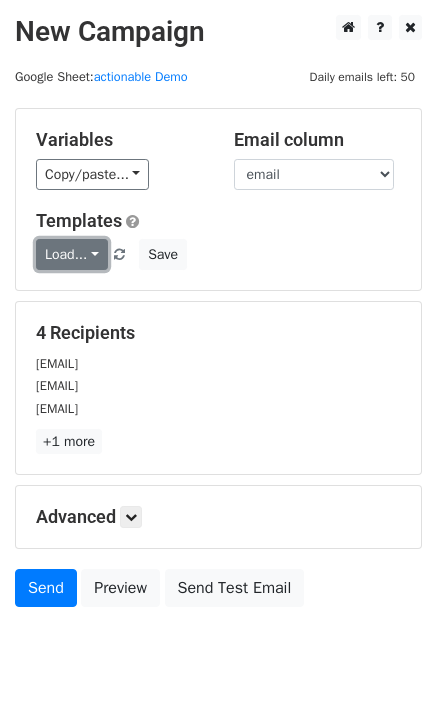 click on "Load..." at bounding box center [72, 254] 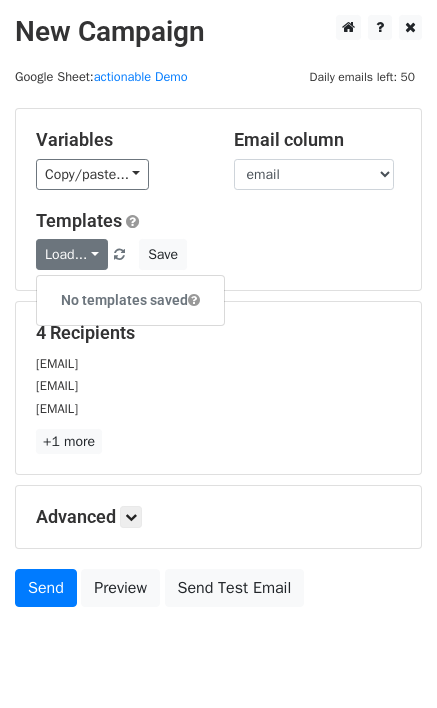 click on "Load...
No templates saved
Save" at bounding box center (218, 254) 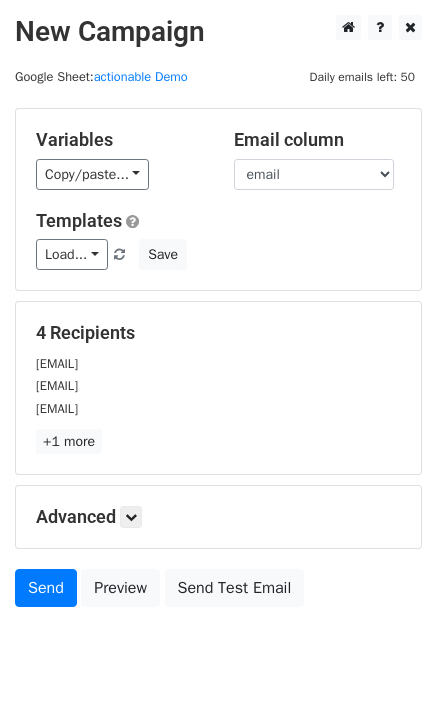 scroll, scrollTop: 69, scrollLeft: 0, axis: vertical 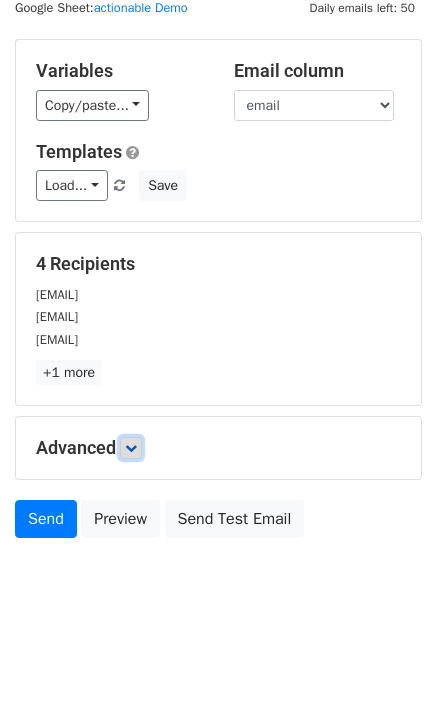 click at bounding box center [131, 448] 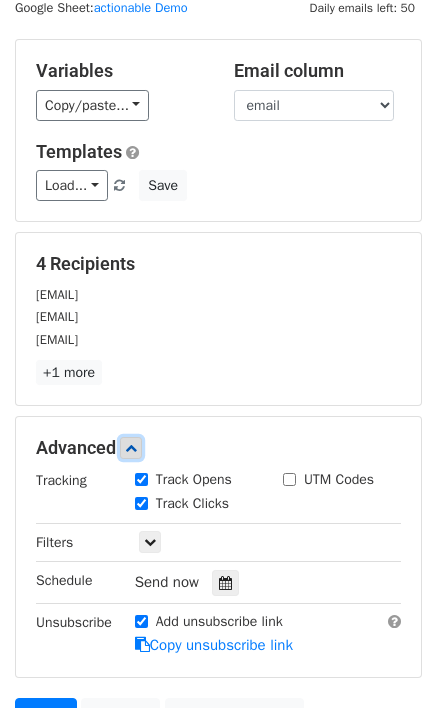 scroll, scrollTop: 0, scrollLeft: 0, axis: both 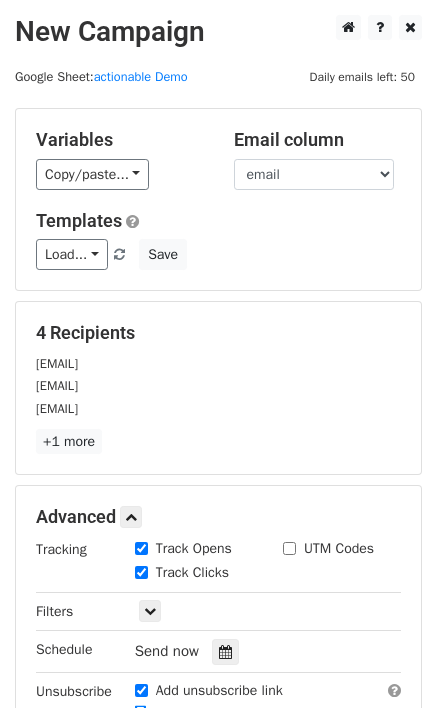 click on "4 Recipients
[EMAIL]
[EMAIL]
[EMAIL]
+1 more
4 Recipients
×
[EMAIL]
[EMAIL]
[EMAIL]
[EMAIL]
Close" at bounding box center [218, 388] 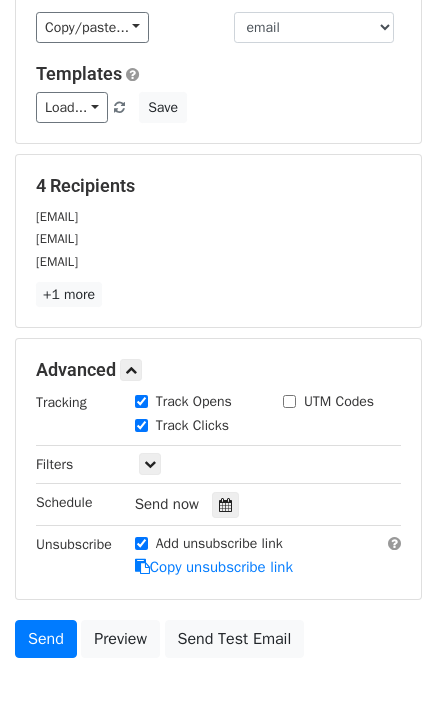 scroll, scrollTop: 0, scrollLeft: 0, axis: both 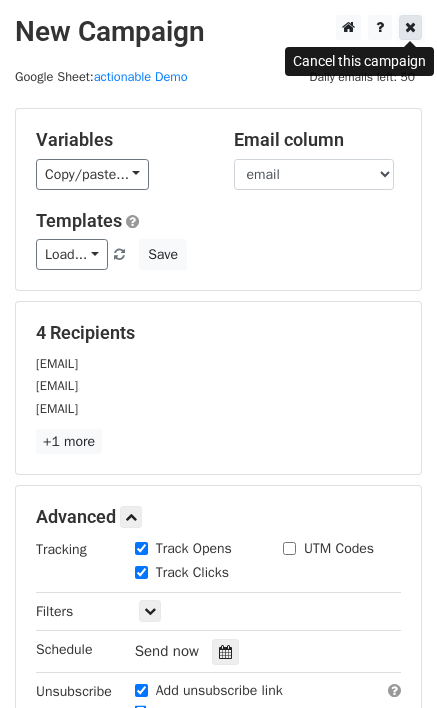 click at bounding box center [410, 27] 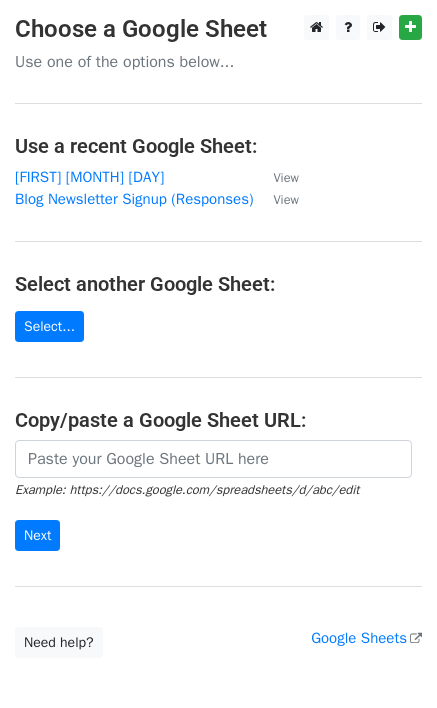 scroll, scrollTop: 0, scrollLeft: 0, axis: both 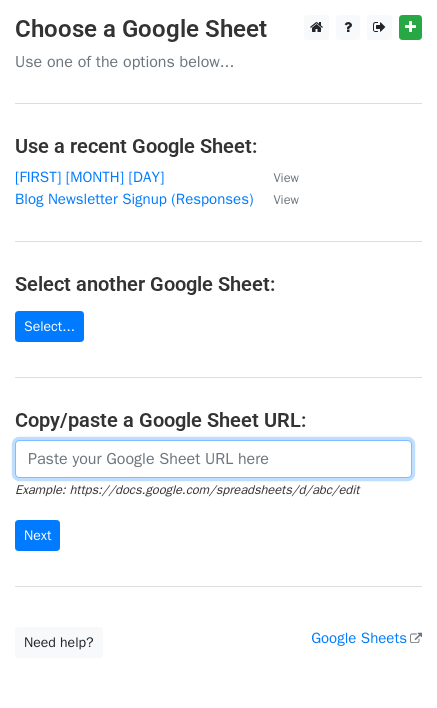 click at bounding box center [213, 459] 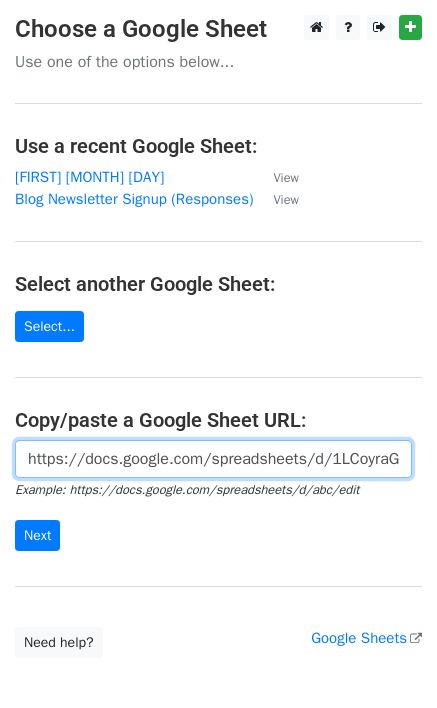 scroll, scrollTop: 0, scrollLeft: 418, axis: horizontal 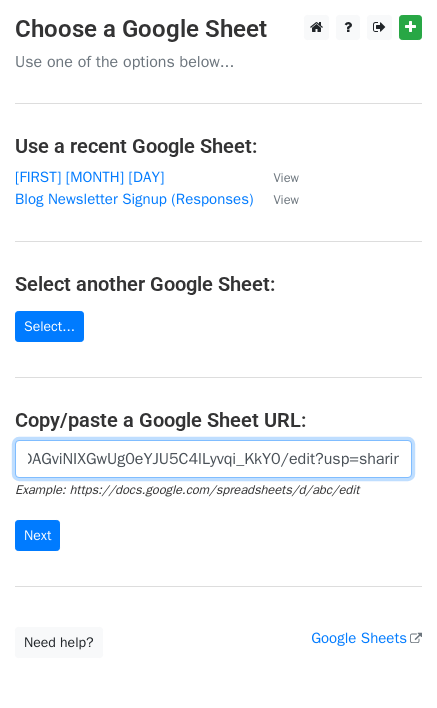type on "https://docs.google.com/spreadsheets/d/1LCoyraGFz6sTDAGviNIXGwUg0eYJU5C4lLyvqi_KkY0/edit?usp=sharing" 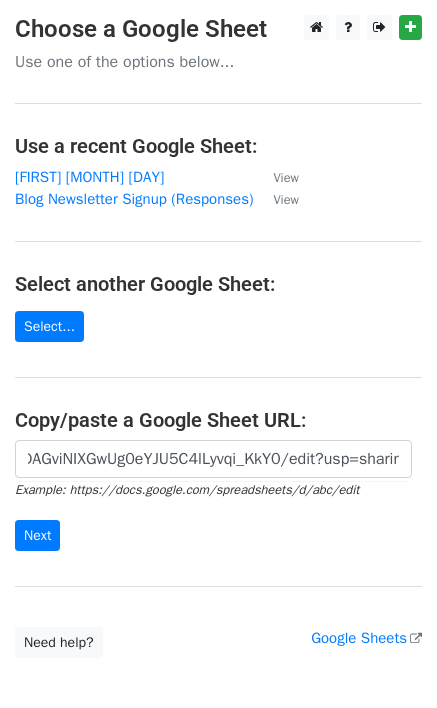 click on "https://docs.google.com/spreadsheets/d/1LCoyraGFz6sTDAGviNIXGwUg0eYJU5C4lLyvqi_KkY0/edit?usp=sharing
Example:
https://docs.google.com/spreadsheets/d/abc/edit
Next" at bounding box center [218, 496] 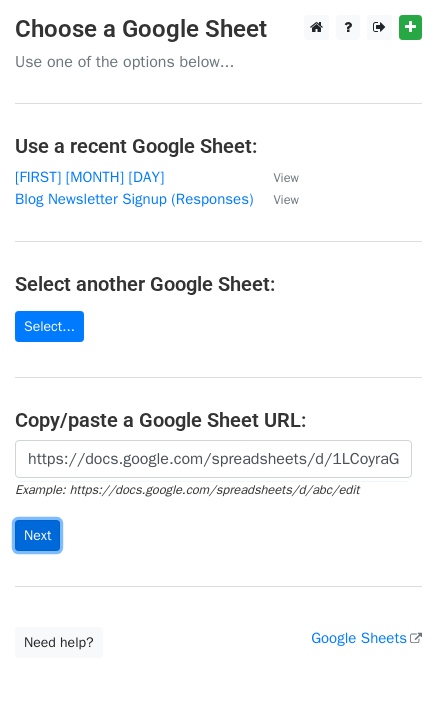 click on "Next" at bounding box center (37, 535) 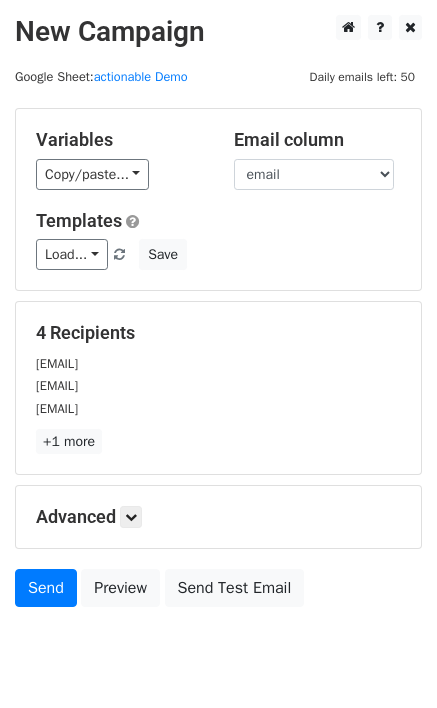 scroll, scrollTop: 69, scrollLeft: 0, axis: vertical 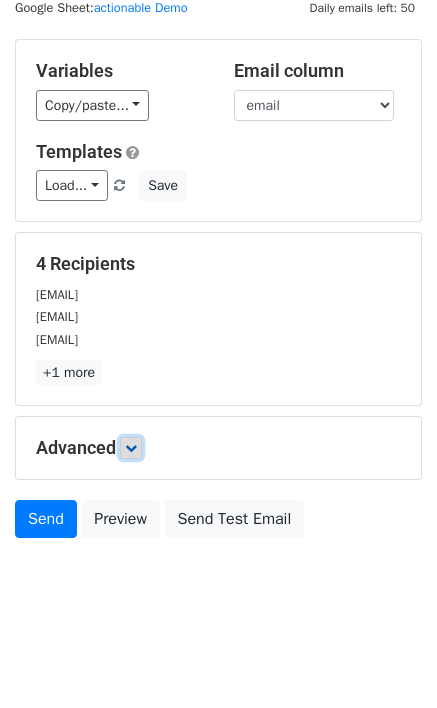 click at bounding box center (131, 448) 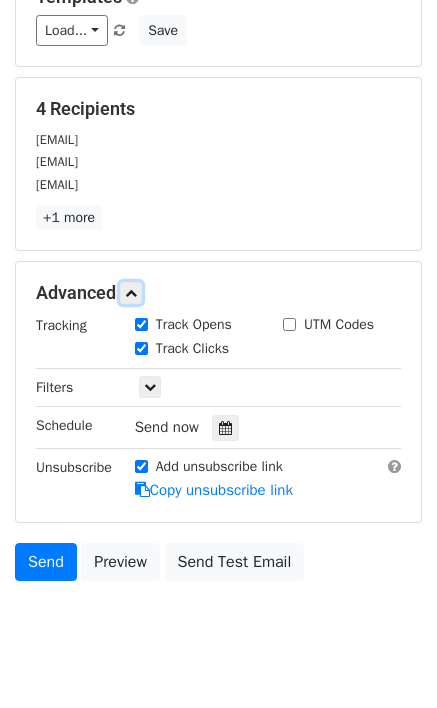 scroll, scrollTop: 226, scrollLeft: 0, axis: vertical 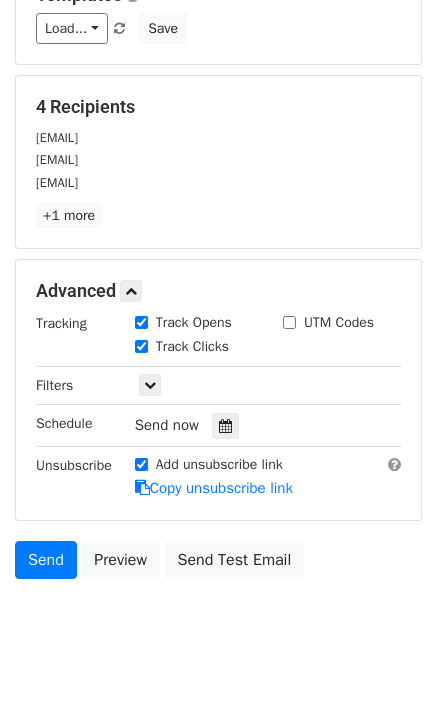 click on "Add unsubscribe link" at bounding box center (141, 464) 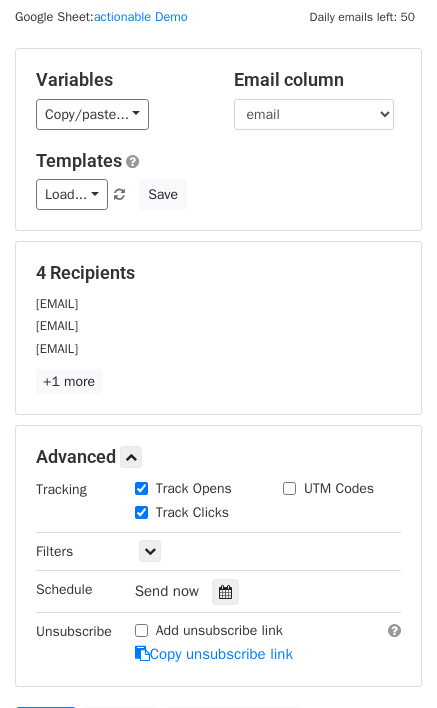scroll, scrollTop: 0, scrollLeft: 0, axis: both 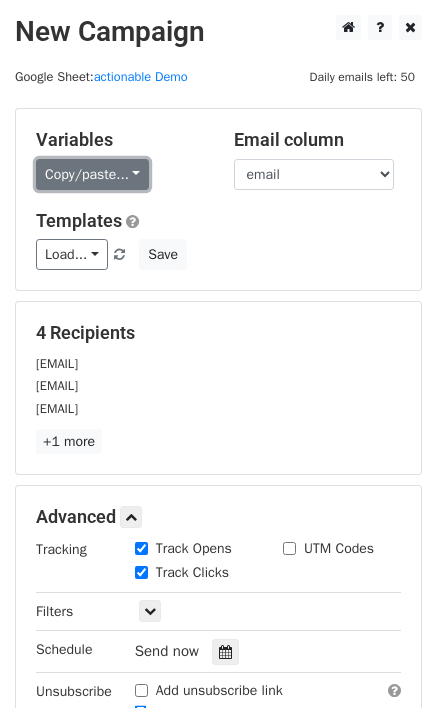 click on "Copy/paste..." at bounding box center [92, 174] 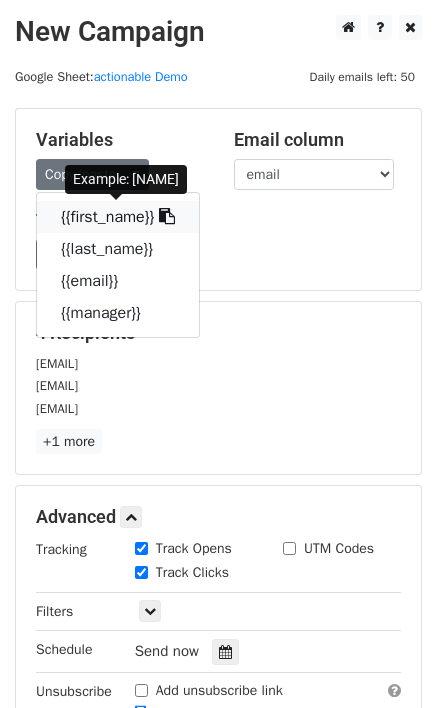 click on "{{first_name}}" at bounding box center [118, 217] 